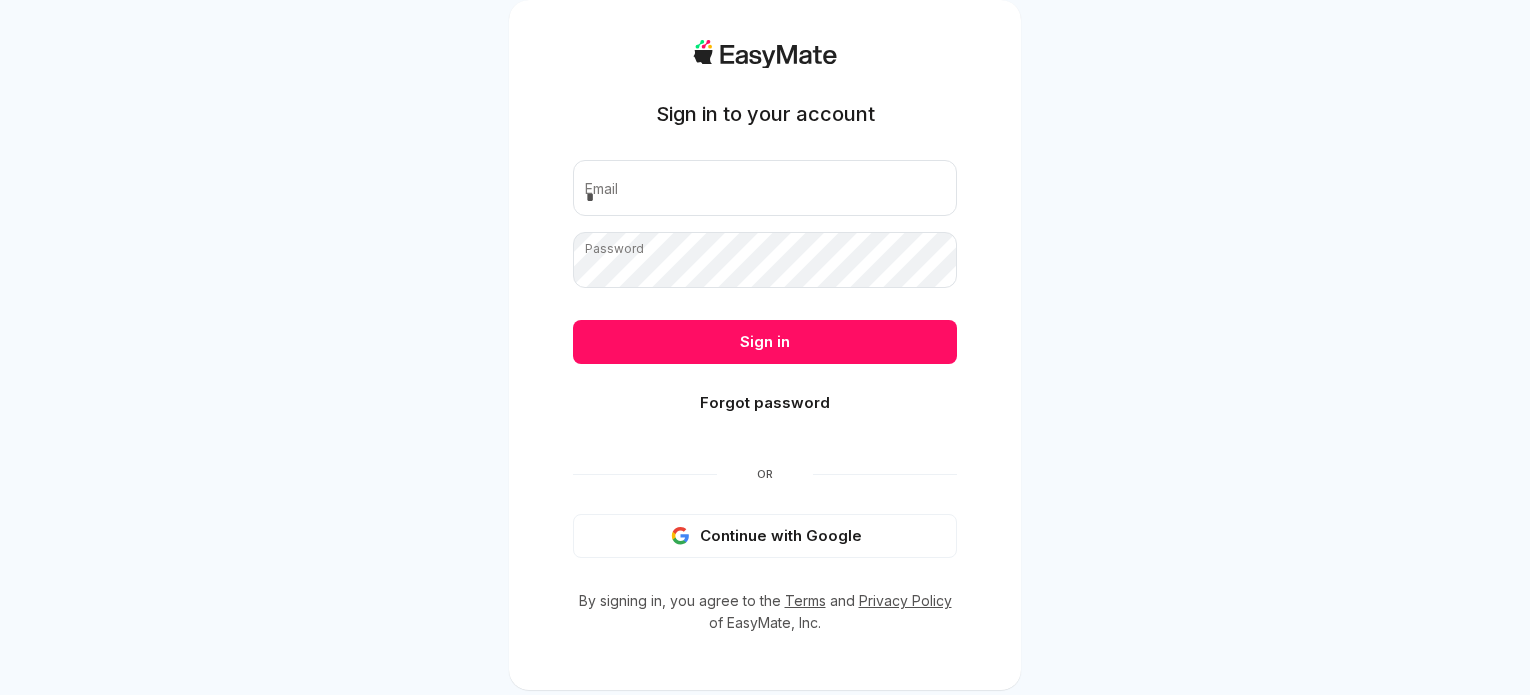 scroll, scrollTop: 0, scrollLeft: 0, axis: both 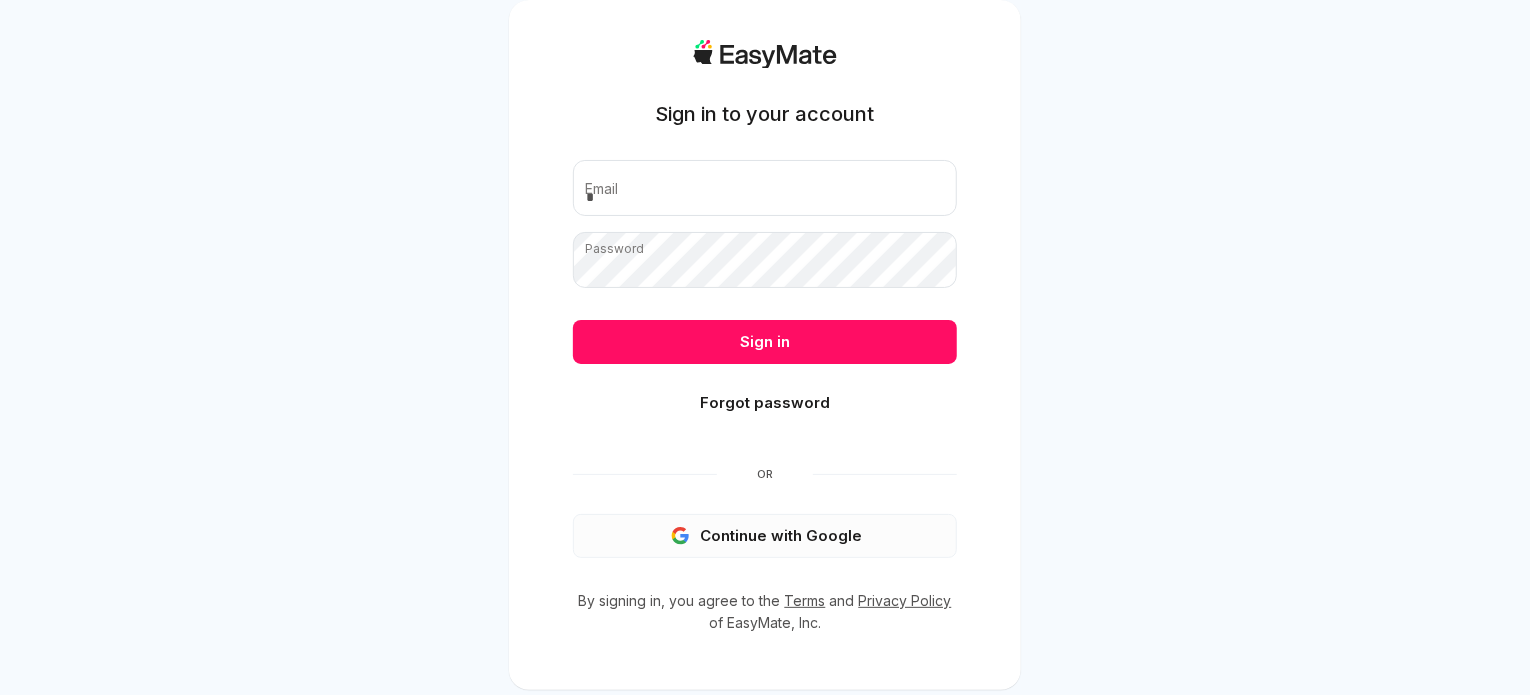 click on "Continue with Google" at bounding box center (765, 536) 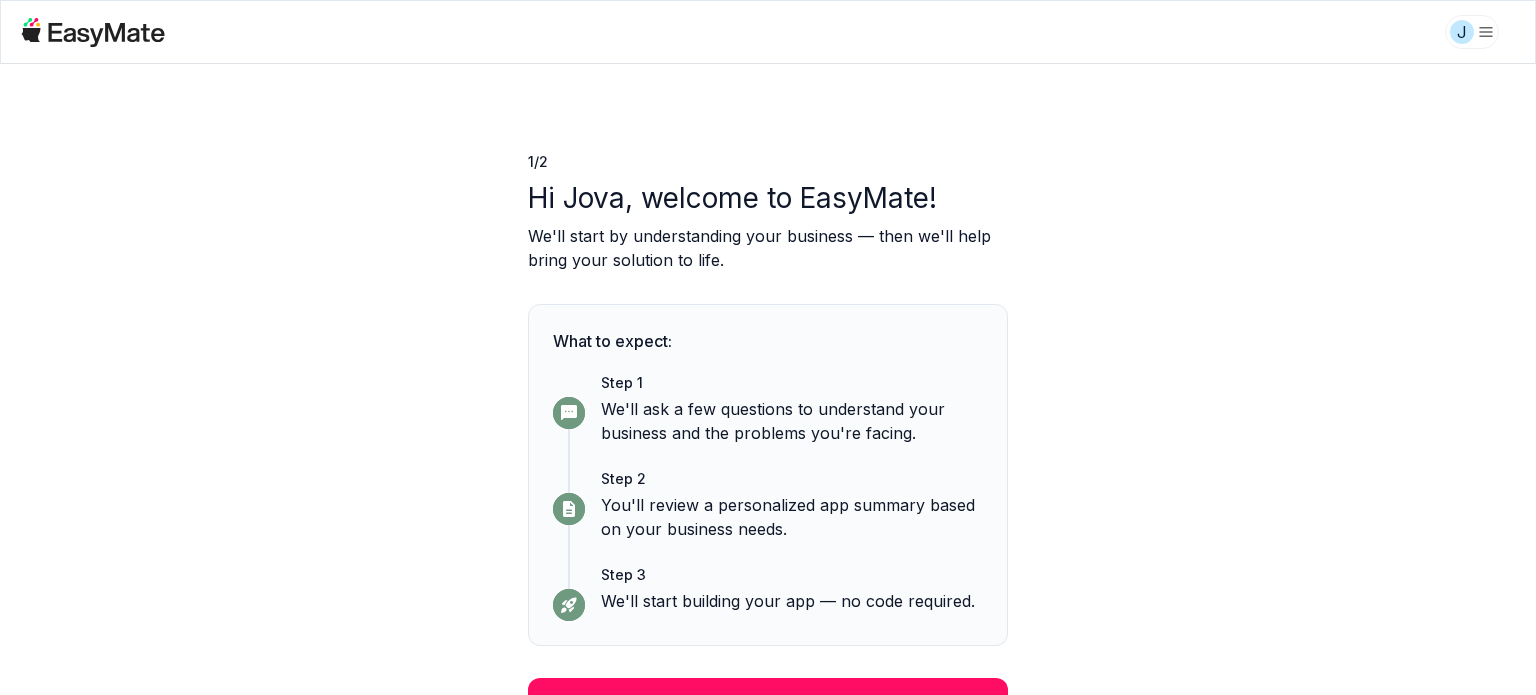 scroll, scrollTop: 0, scrollLeft: 0, axis: both 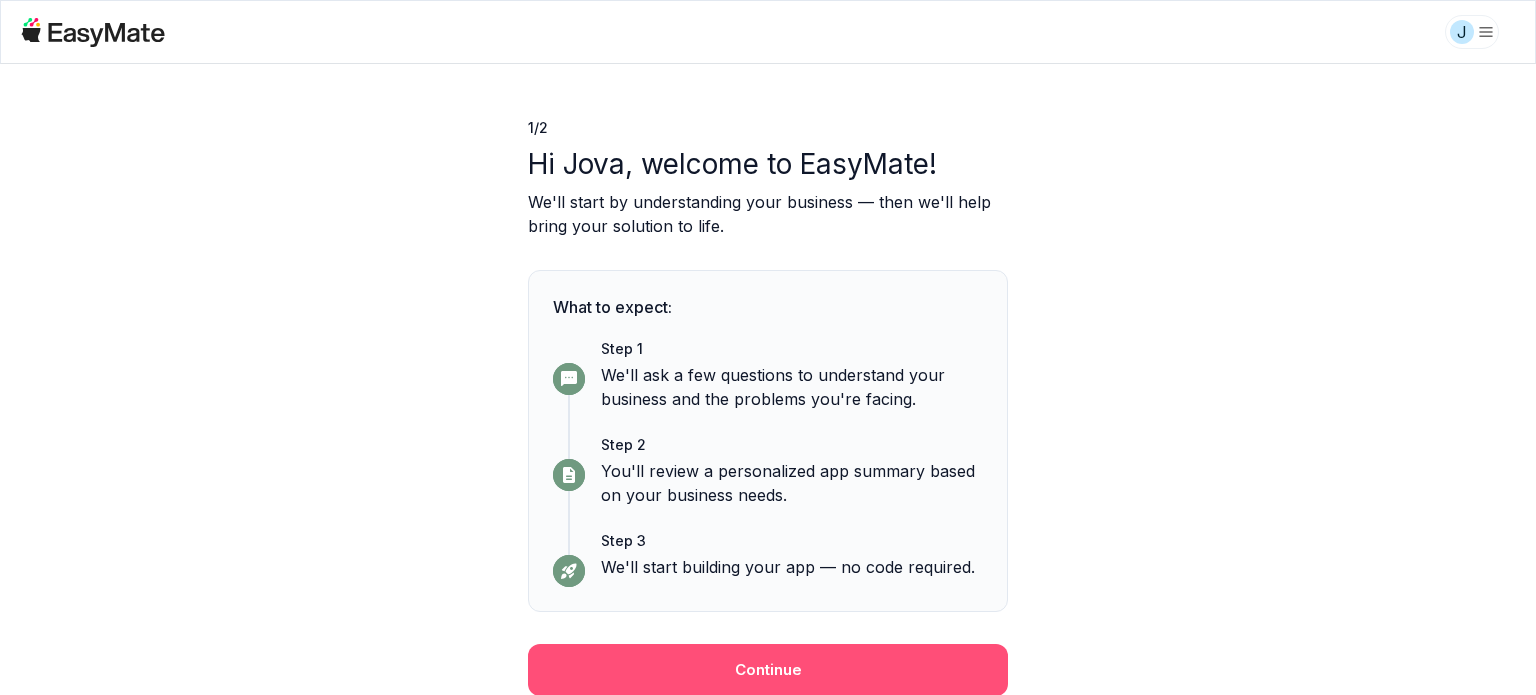 click on "Continue" at bounding box center (768, 670) 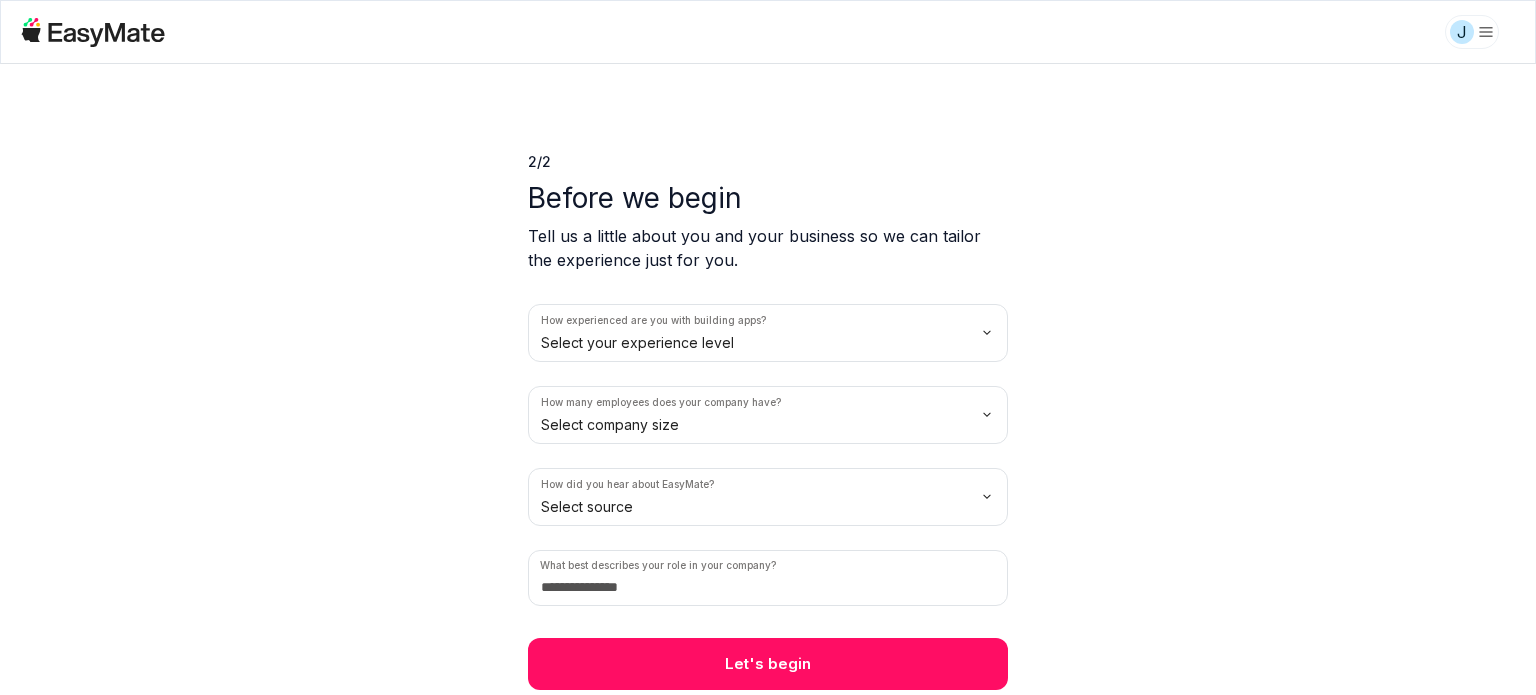 scroll, scrollTop: 0, scrollLeft: 0, axis: both 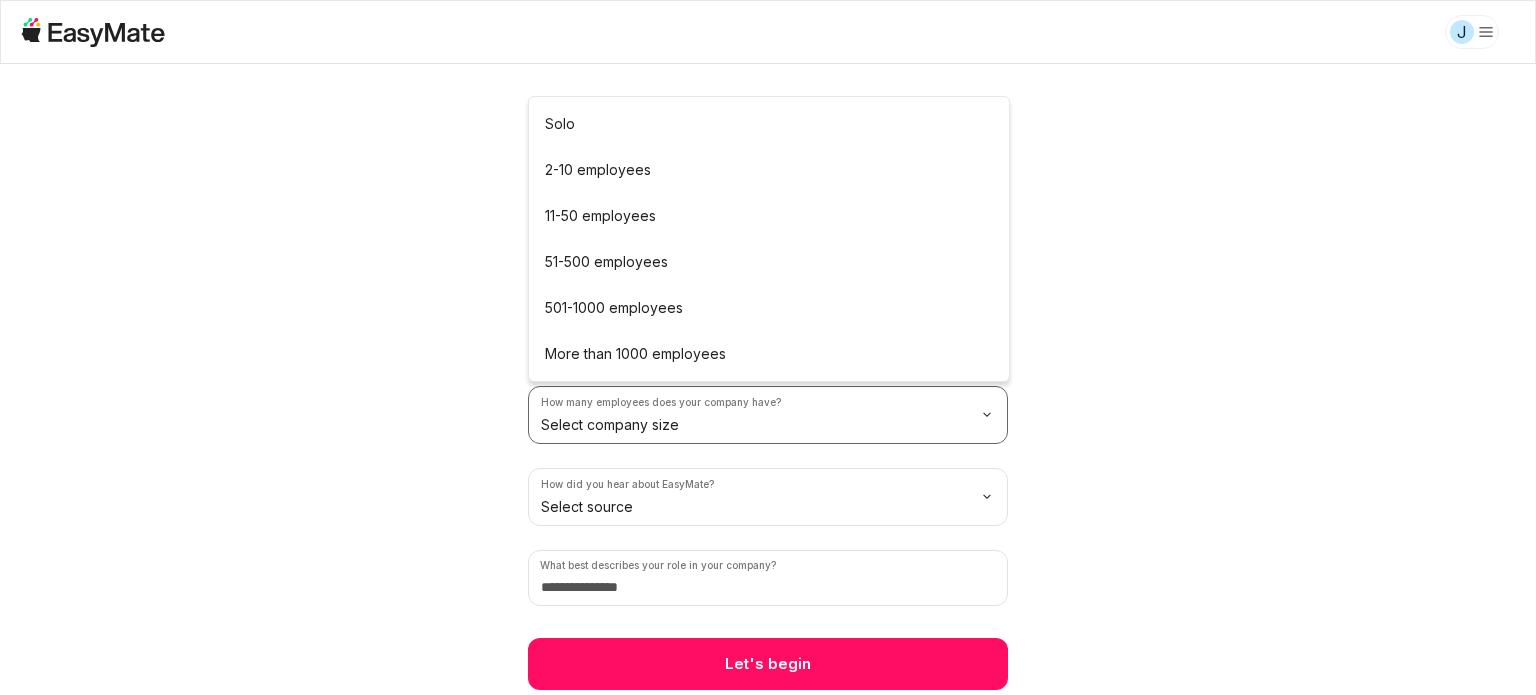 click on "We value your privacy We use cookies to enhance your browsing experience, serve personalised ads or content, and analyse our traffic. By clicking "Accept All", you consent to our use of cookies. Customize   Reject All   Accept All   Customize Consent Preferences   We use cookies to help you navigate efficiently and perform certain functions. You will find detailed information about all cookies under each consent category below. The cookies that are categorised as "Necessary" are stored on your browser as they are essential for enabling the basic functionalities of the site. ...  Show more Necessary Always Active Necessary cookies are required to enable the basic features of this site, such as providing secure log-in or adjusting your consent preferences. These cookies do not store any personally identifiable data. Cookie cookieyes-consent Duration 1 year Description Cookie __cf_bm Duration 1 hour Description This cookie, set by Cloudflare, is used to support Cloudflare Bot Management.  Cookie __hssrc session" at bounding box center [768, 347] 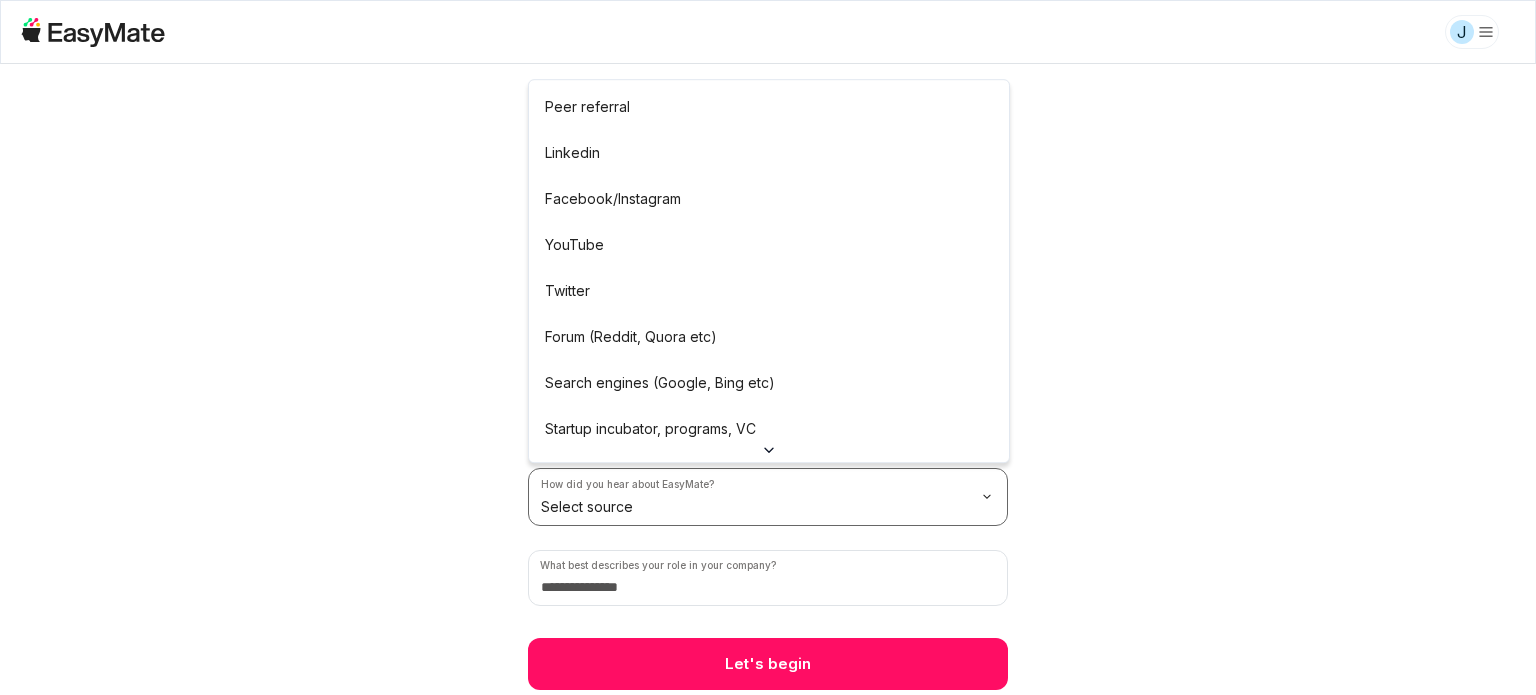 click on "We value your privacy We use cookies to enhance your browsing experience, serve personalised ads or content, and analyse our traffic. By clicking "Accept All", you consent to our use of cookies. Customize   Reject All   Accept All   Customize Consent Preferences   We use cookies to help you navigate efficiently and perform certain functions. You will find detailed information about all cookies under each consent category below. The cookies that are categorised as "Necessary" are stored on your browser as they are essential for enabling the basic functionalities of the site. ...  Show more Necessary Always Active Necessary cookies are required to enable the basic features of this site, such as providing secure log-in or adjusting your consent preferences. These cookies do not store any personally identifiable data. Cookie cookieyes-consent Duration 1 year Description Cookie __cf_bm Duration 1 hour Description This cookie, set by Cloudflare, is used to support Cloudflare Bot Management.  Cookie __hssrc session" at bounding box center (768, 347) 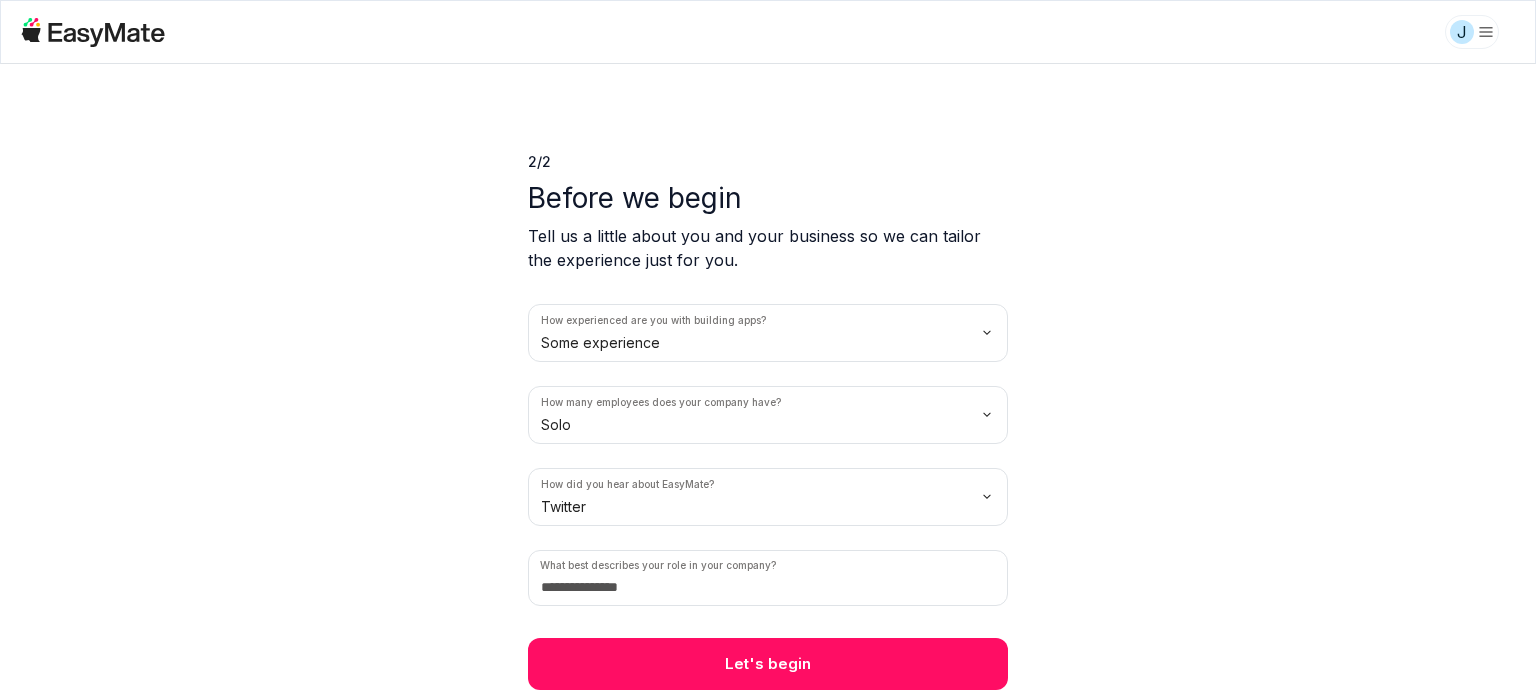 click on "We value your privacy We use cookies to enhance your browsing experience, serve personalised ads or content, and analyse our traffic. By clicking "Accept All", you consent to our use of cookies. Customize   Reject All   Accept All   Customize Consent Preferences   We use cookies to help you navigate efficiently and perform certain functions. You will find detailed information about all cookies under each consent category below. The cookies that are categorised as "Necessary" are stored on your browser as they are essential for enabling the basic functionalities of the site. ...  Show more Necessary Always Active Necessary cookies are required to enable the basic features of this site, such as providing secure log-in or adjusting your consent preferences. These cookies do not store any personally identifiable data. Cookie cookieyes-consent Duration 1 year Description Cookie __cf_bm Duration 1 hour Description This cookie, set by Cloudflare, is used to support Cloudflare Bot Management.  Cookie __hssrc session" at bounding box center [768, 347] 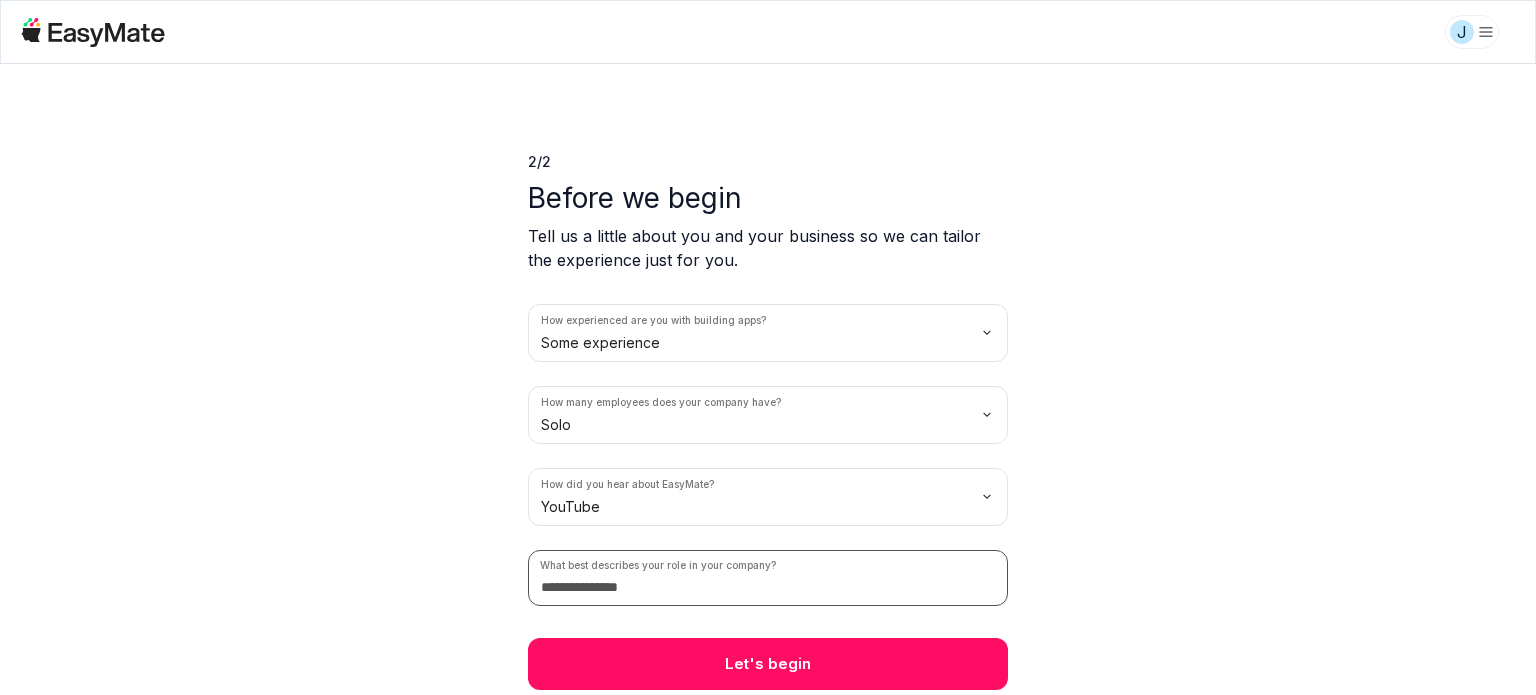 click at bounding box center (768, 578) 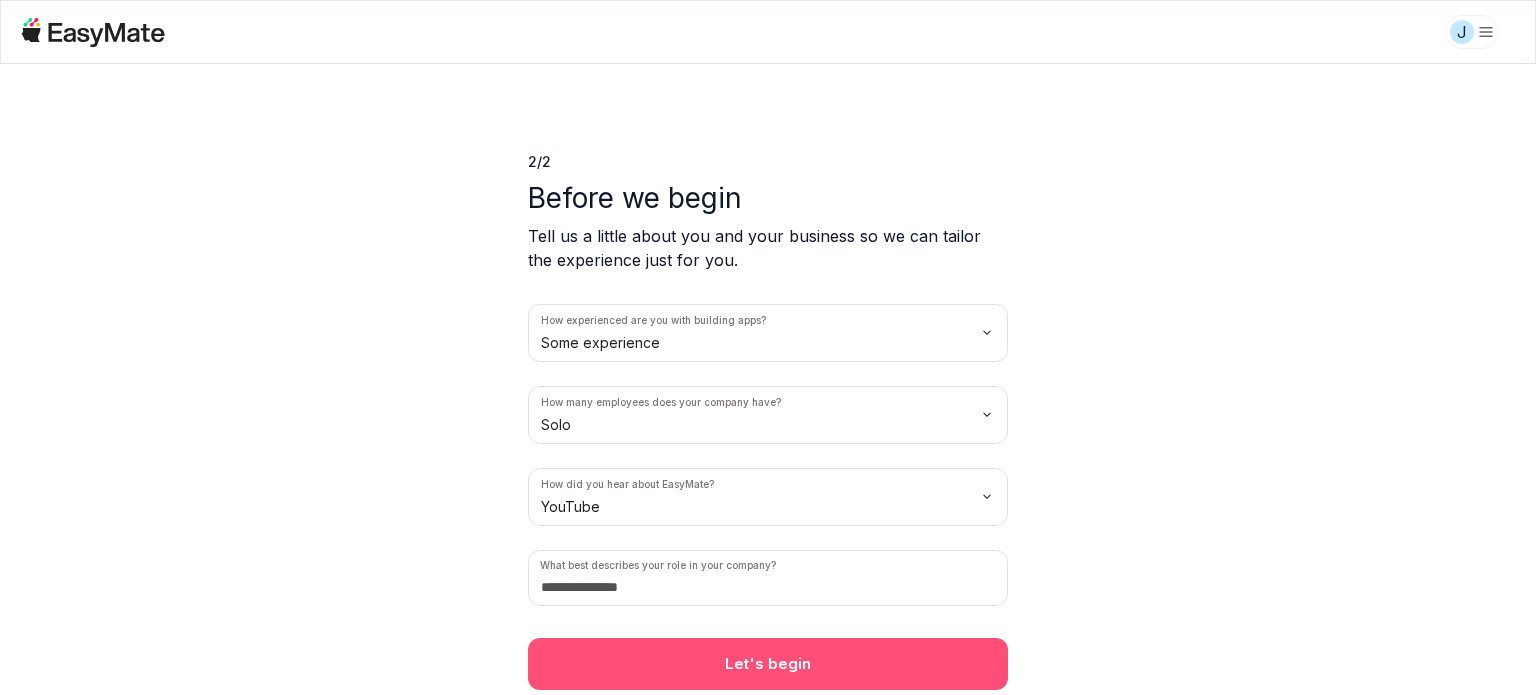 click on "Let's begin" at bounding box center (768, 664) 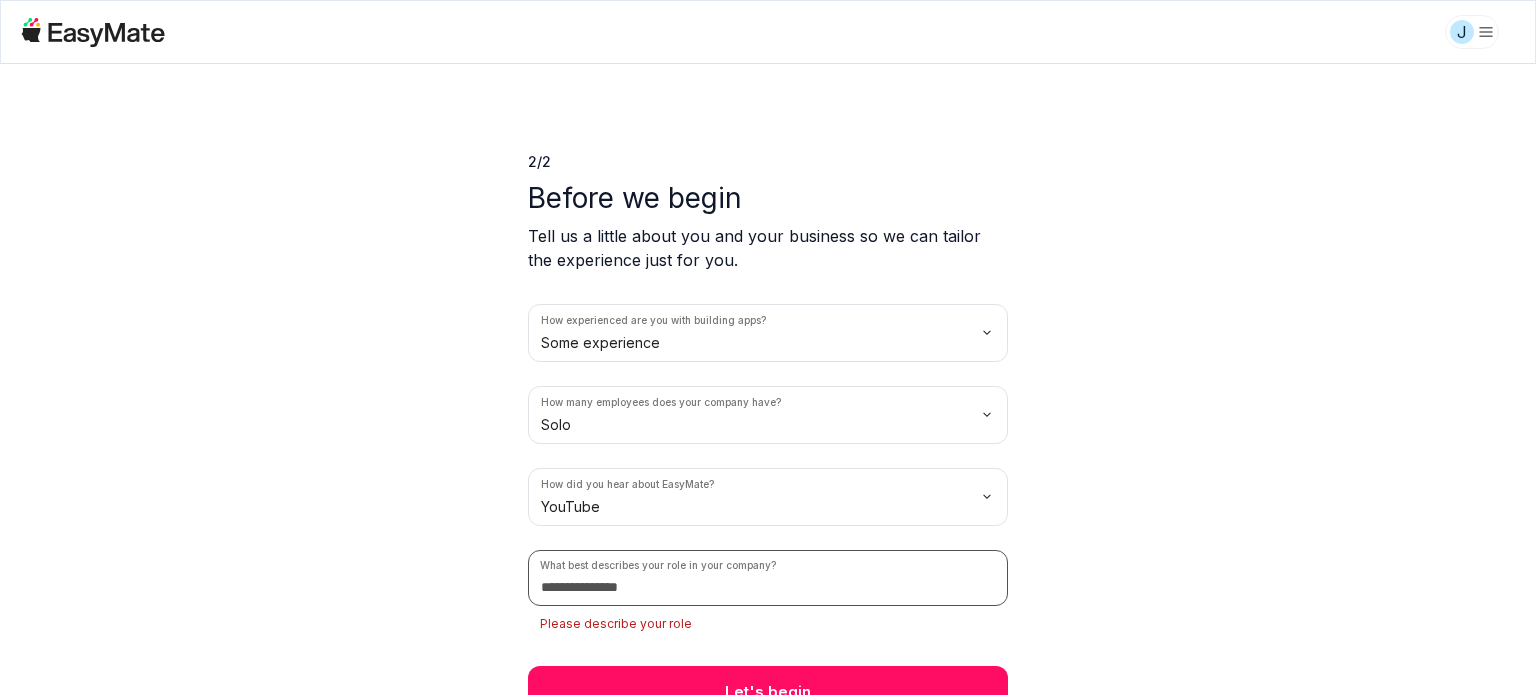 click at bounding box center [768, 578] 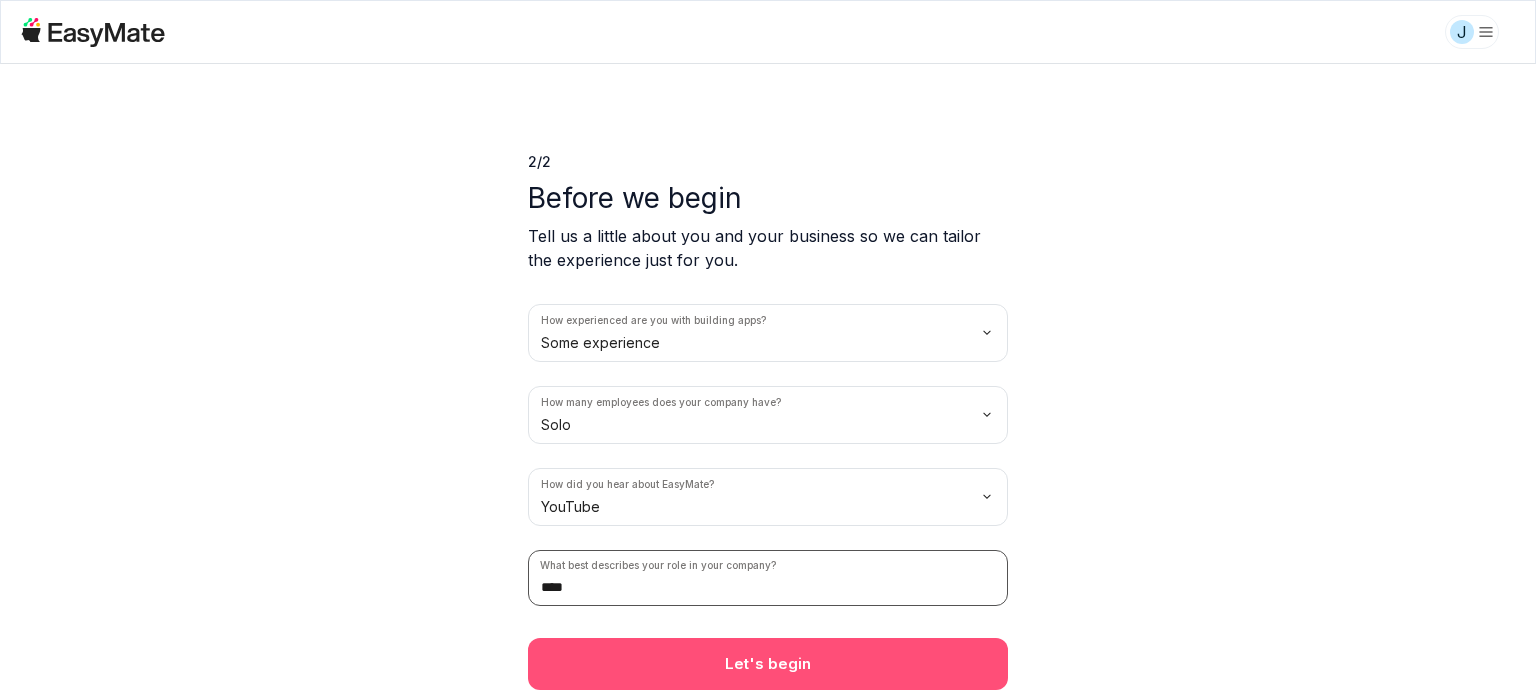 type on "****" 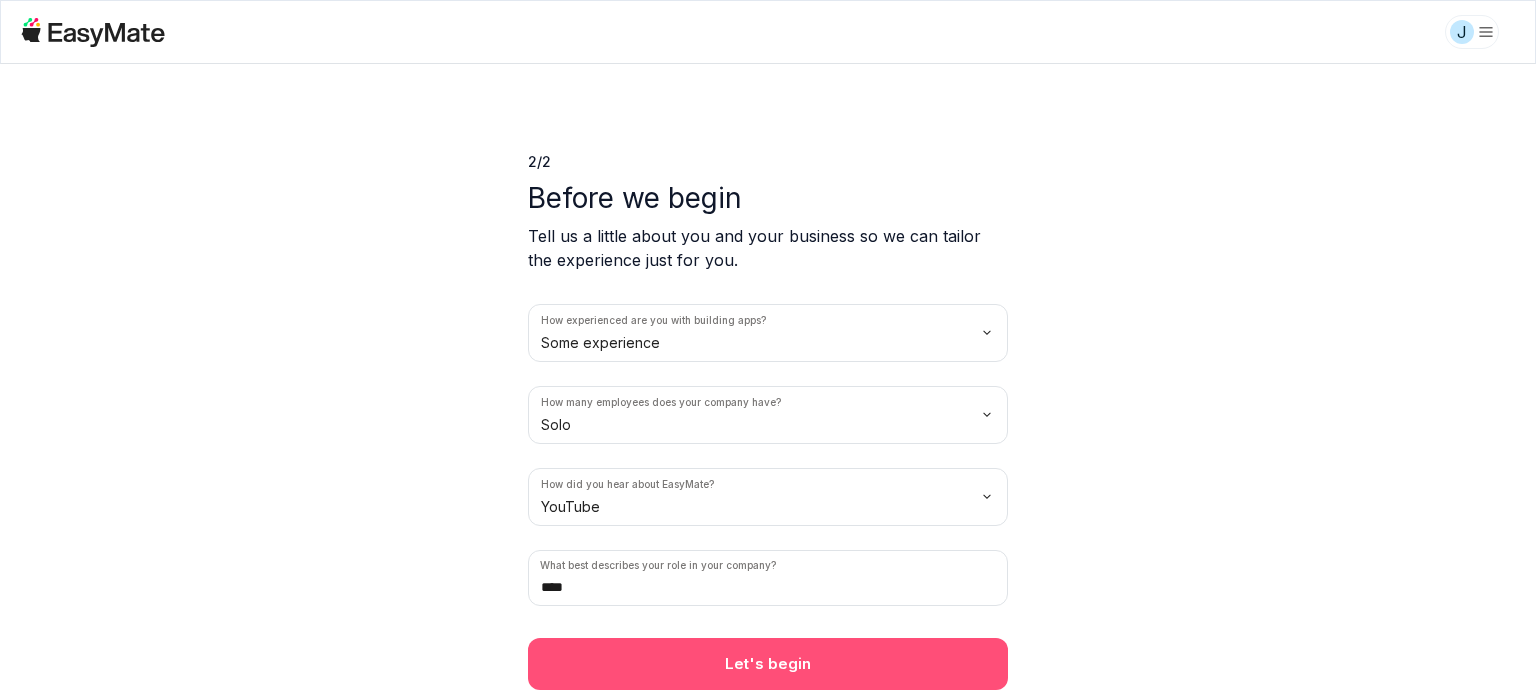click on "Let's begin" at bounding box center [768, 664] 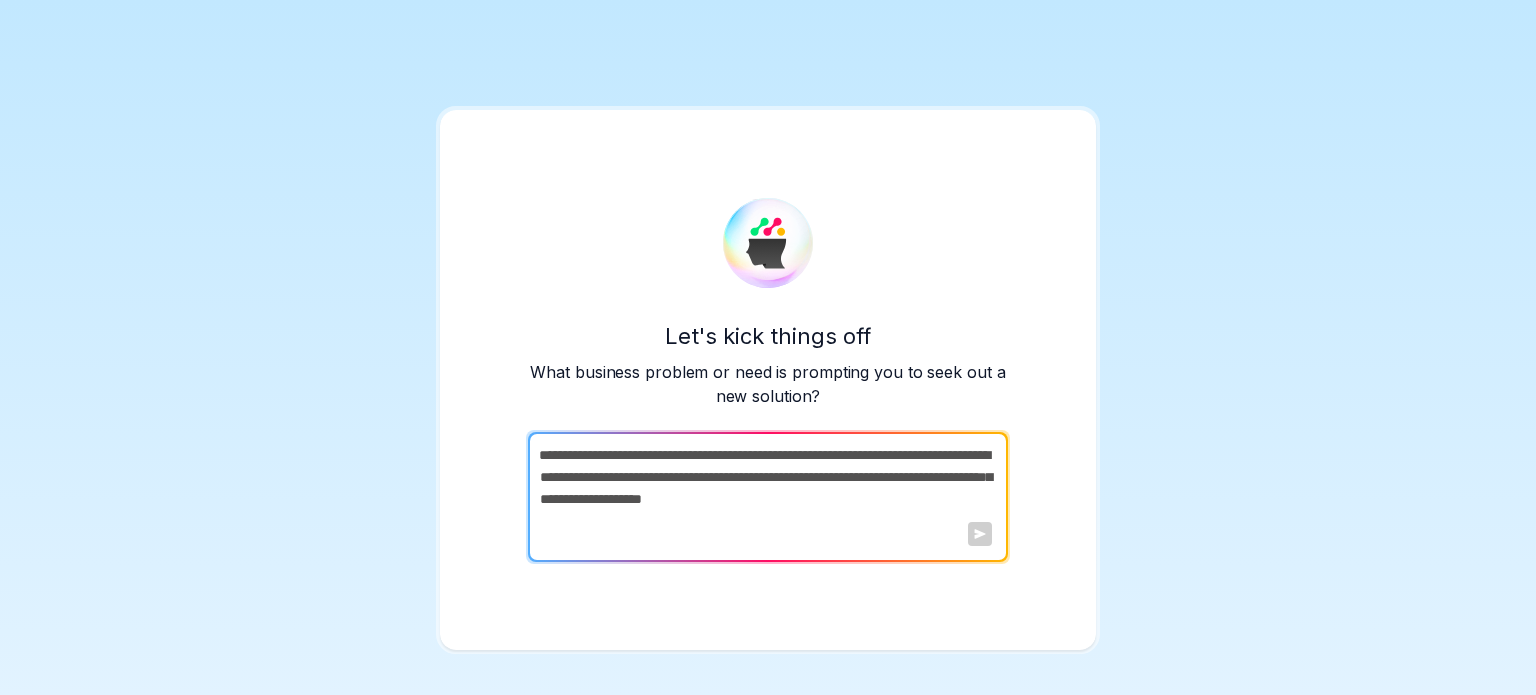click at bounding box center [766, 497] 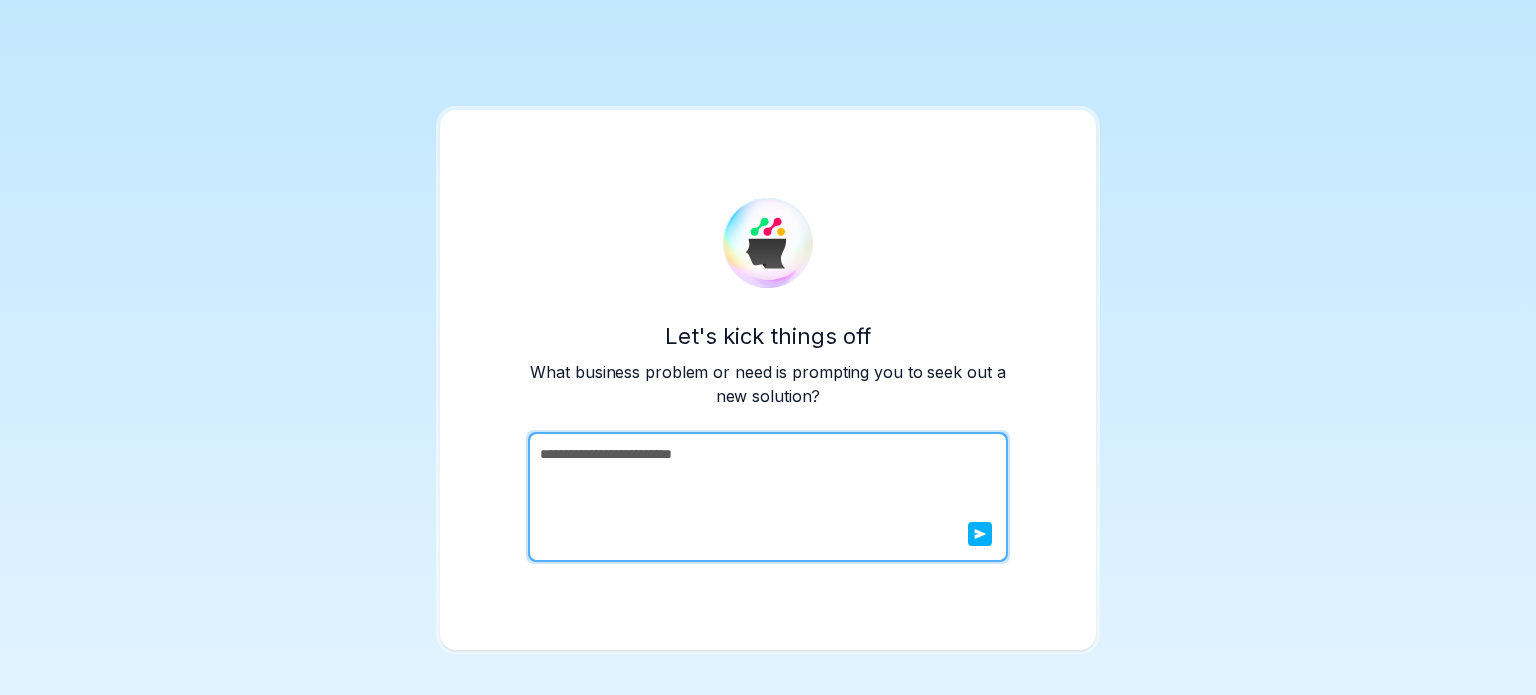 type on "**********" 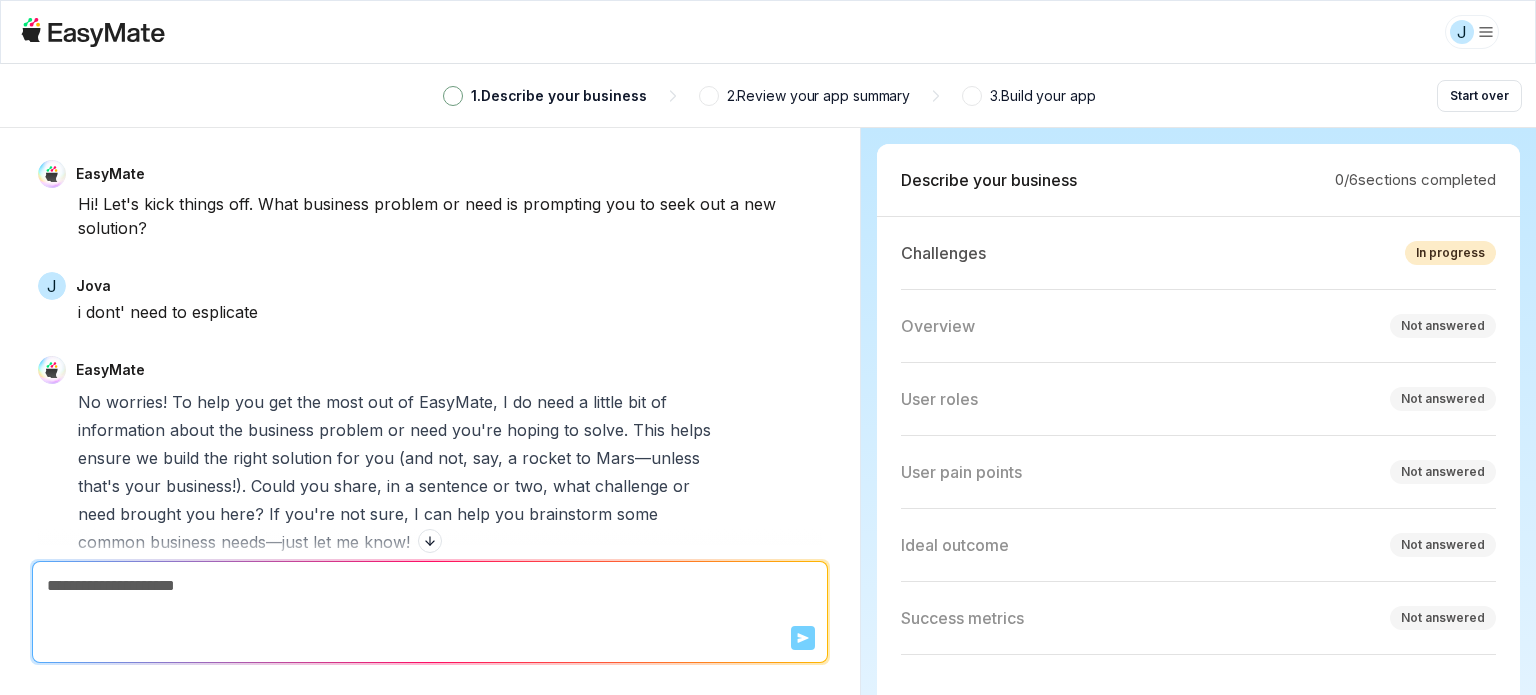 scroll, scrollTop: 0, scrollLeft: 0, axis: both 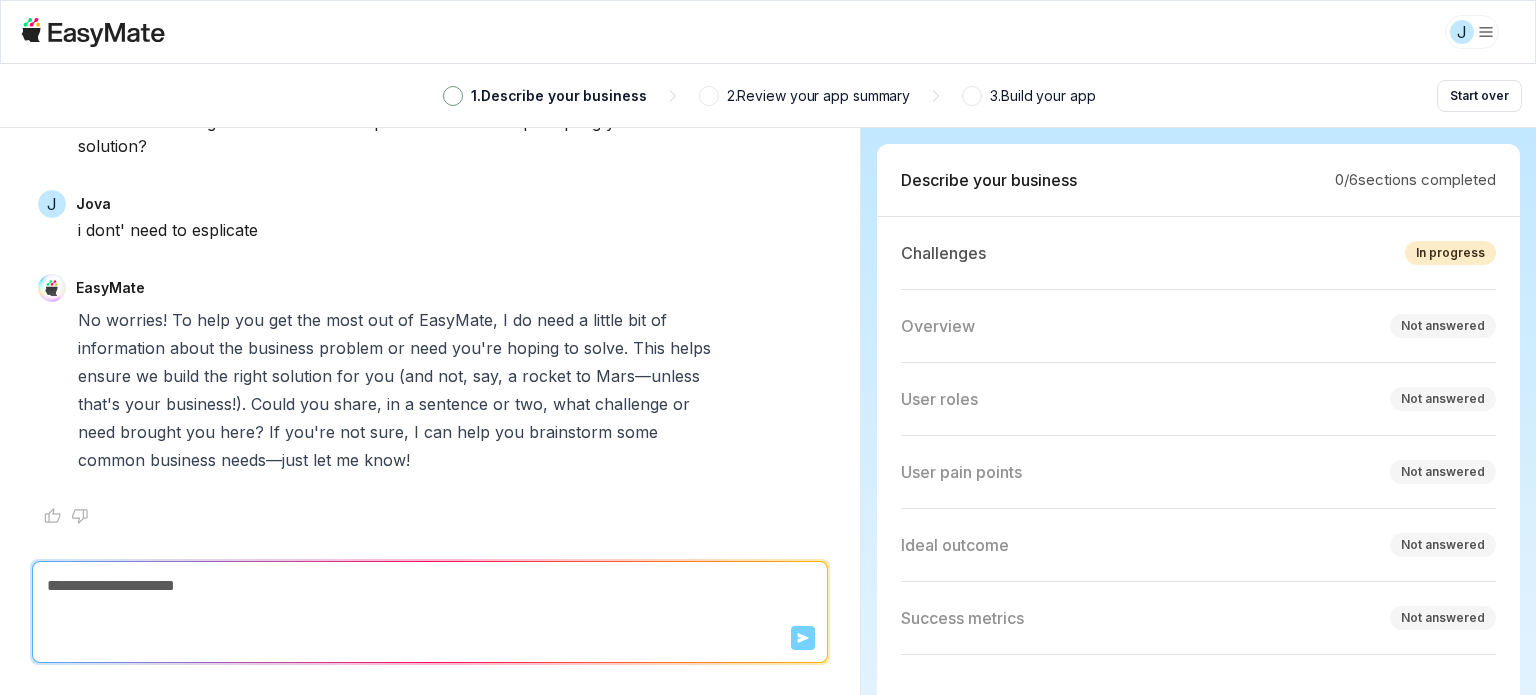 type on "*" 